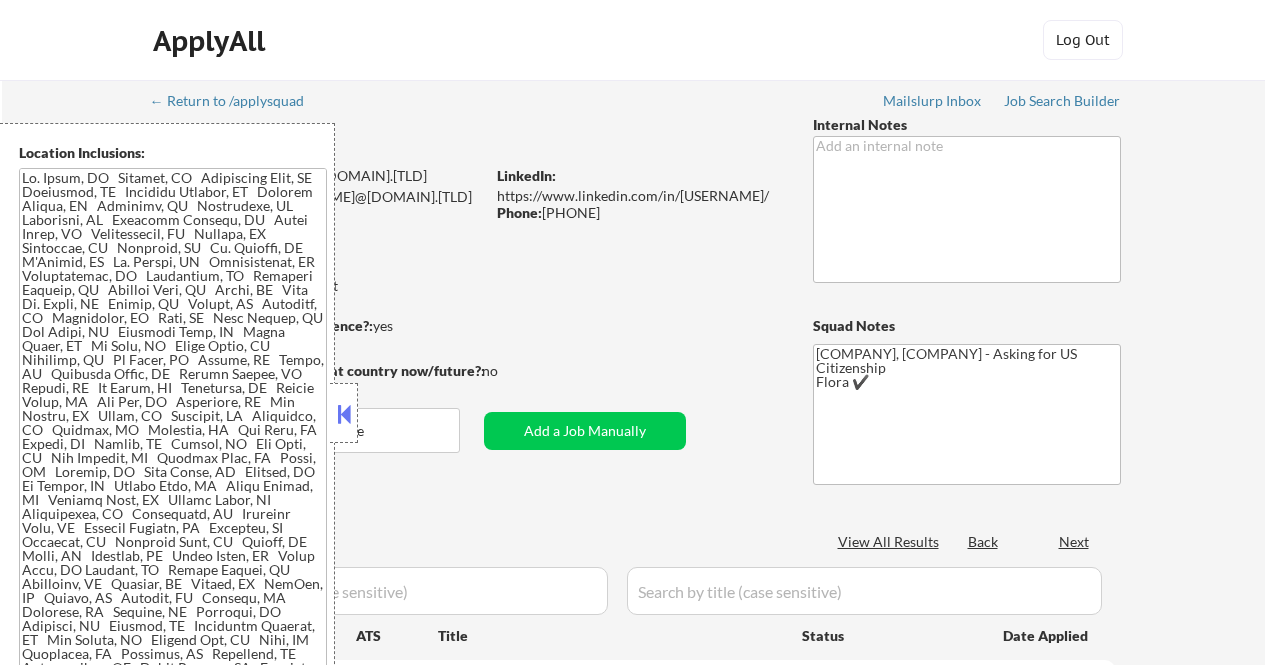 select on ""applied"" 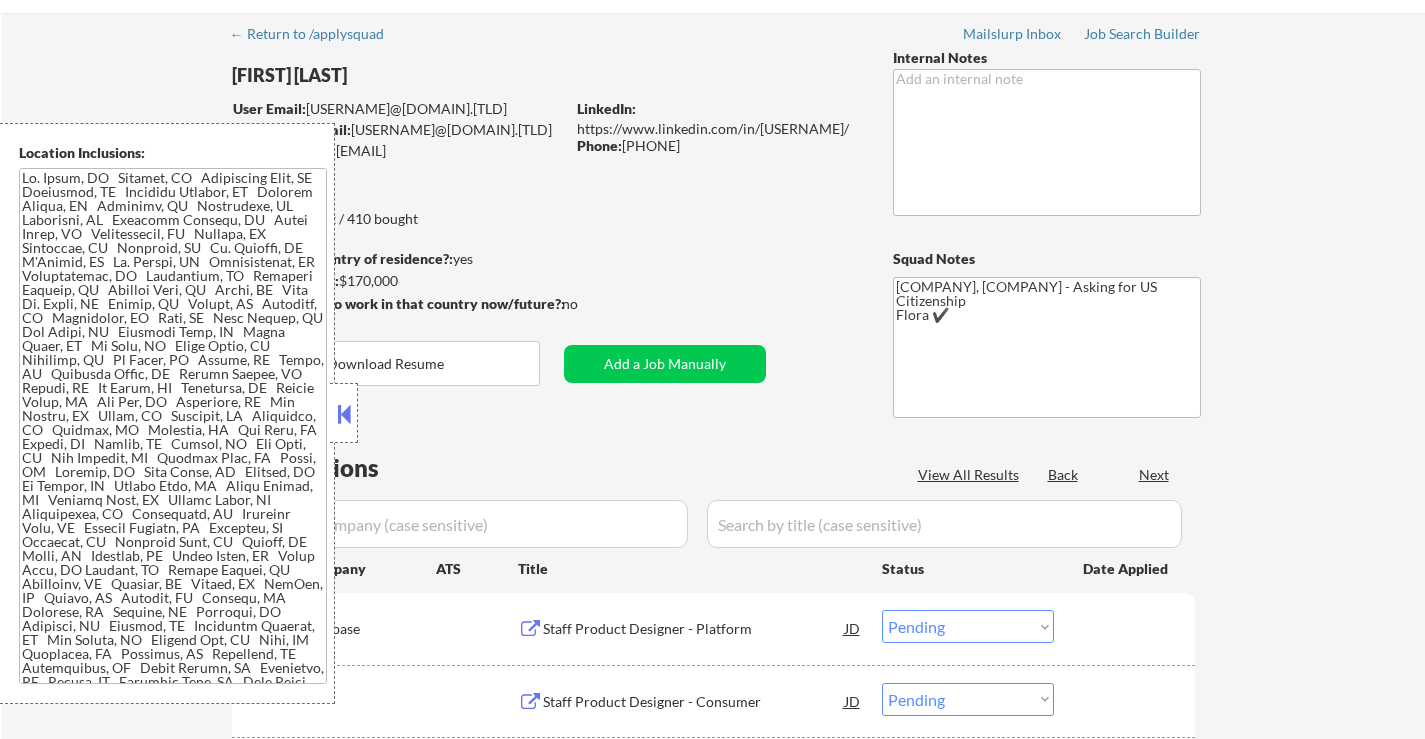 scroll, scrollTop: 67, scrollLeft: 0, axis: vertical 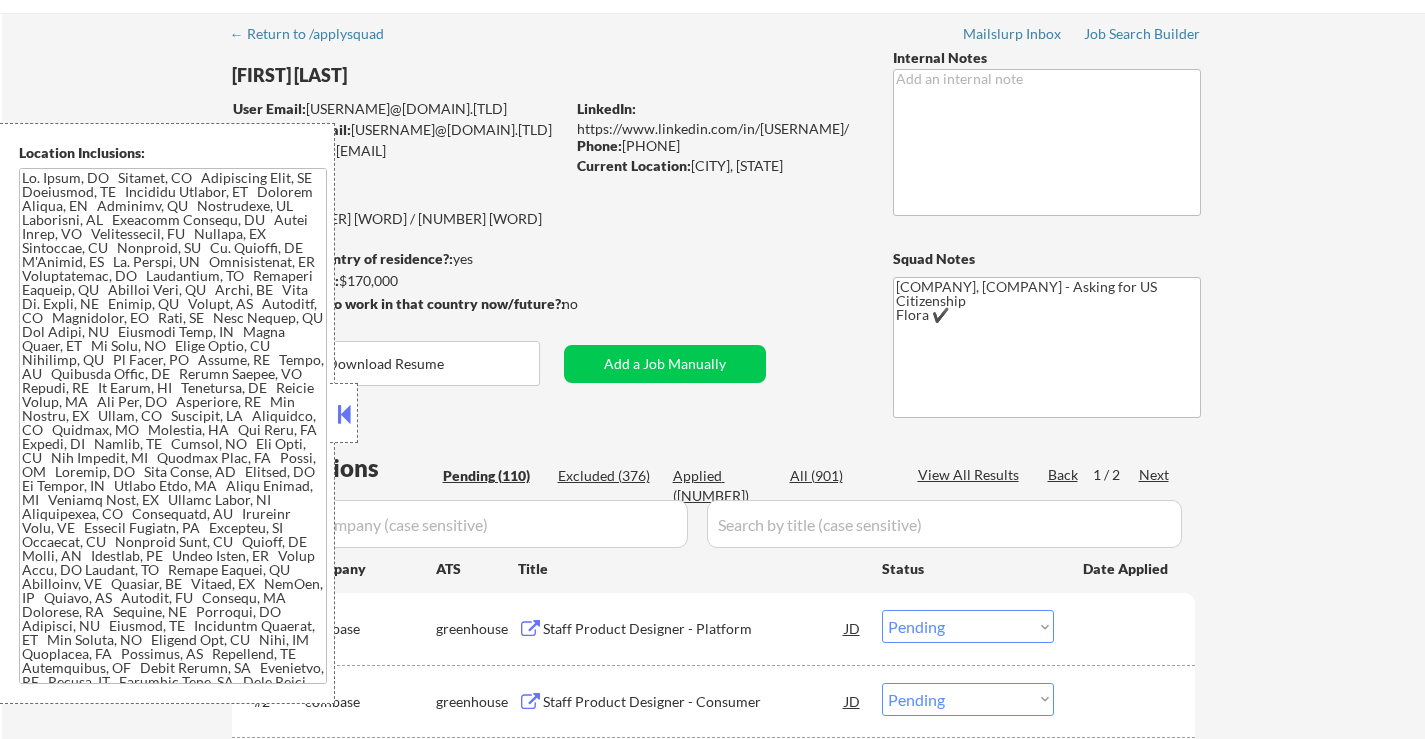 click at bounding box center (344, 414) 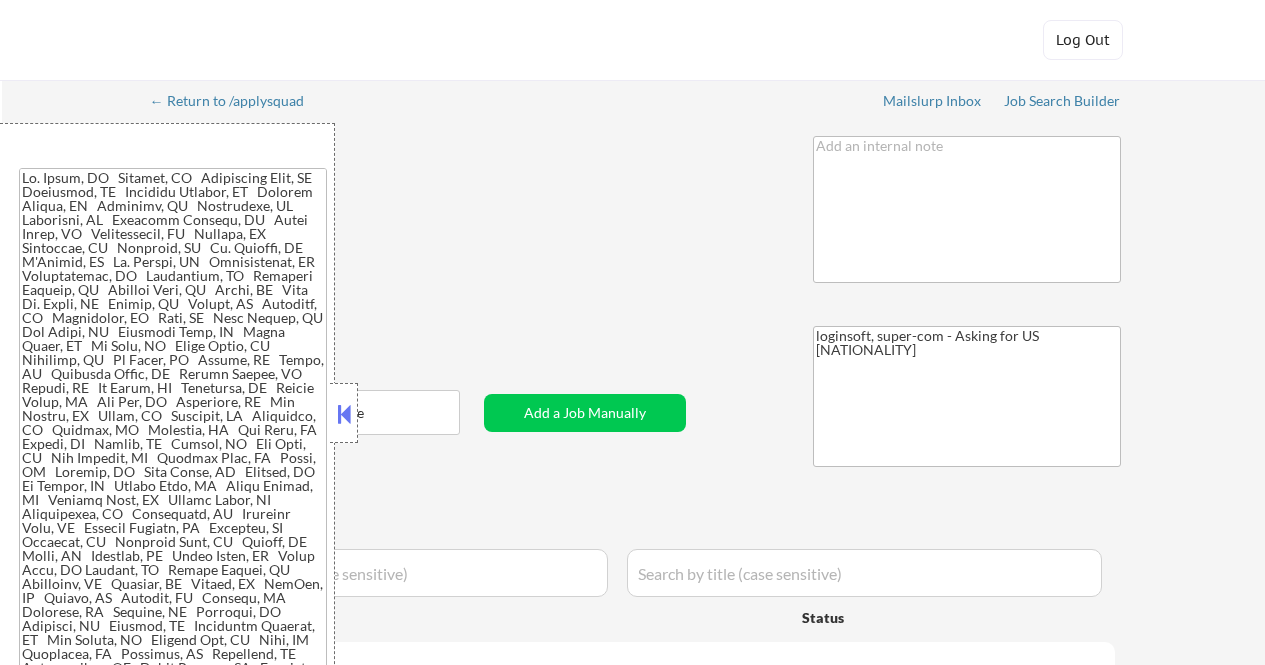 select on ""applied"" 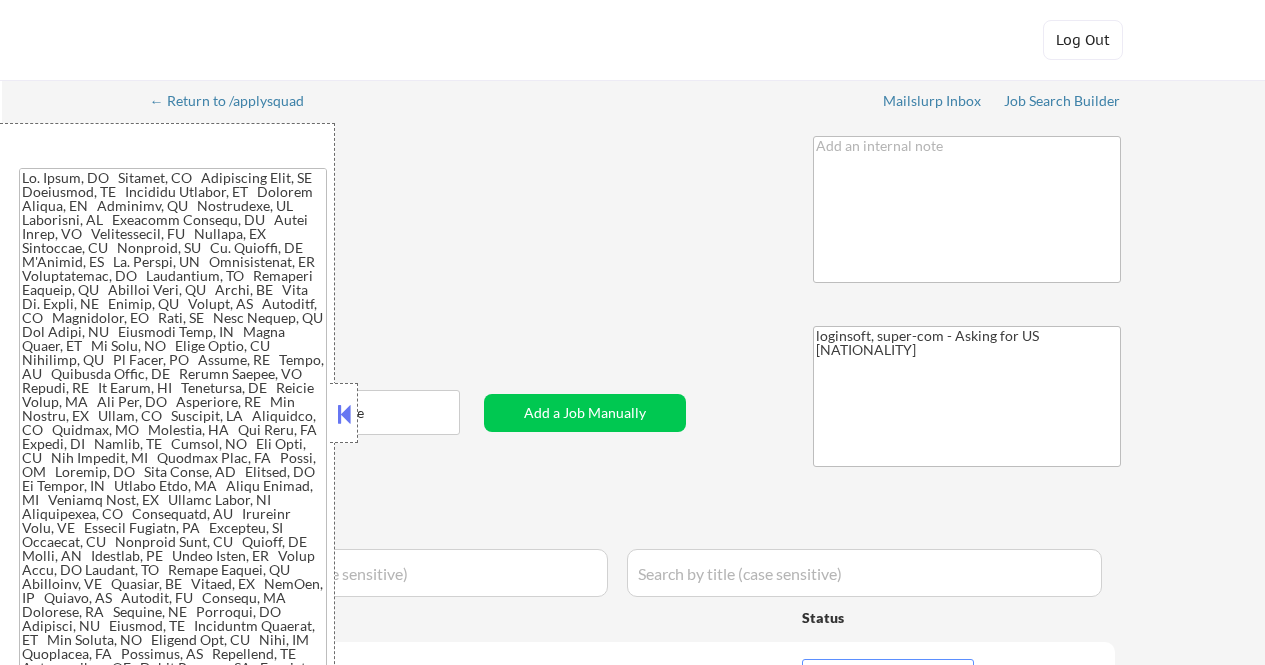 select on ""pending"" 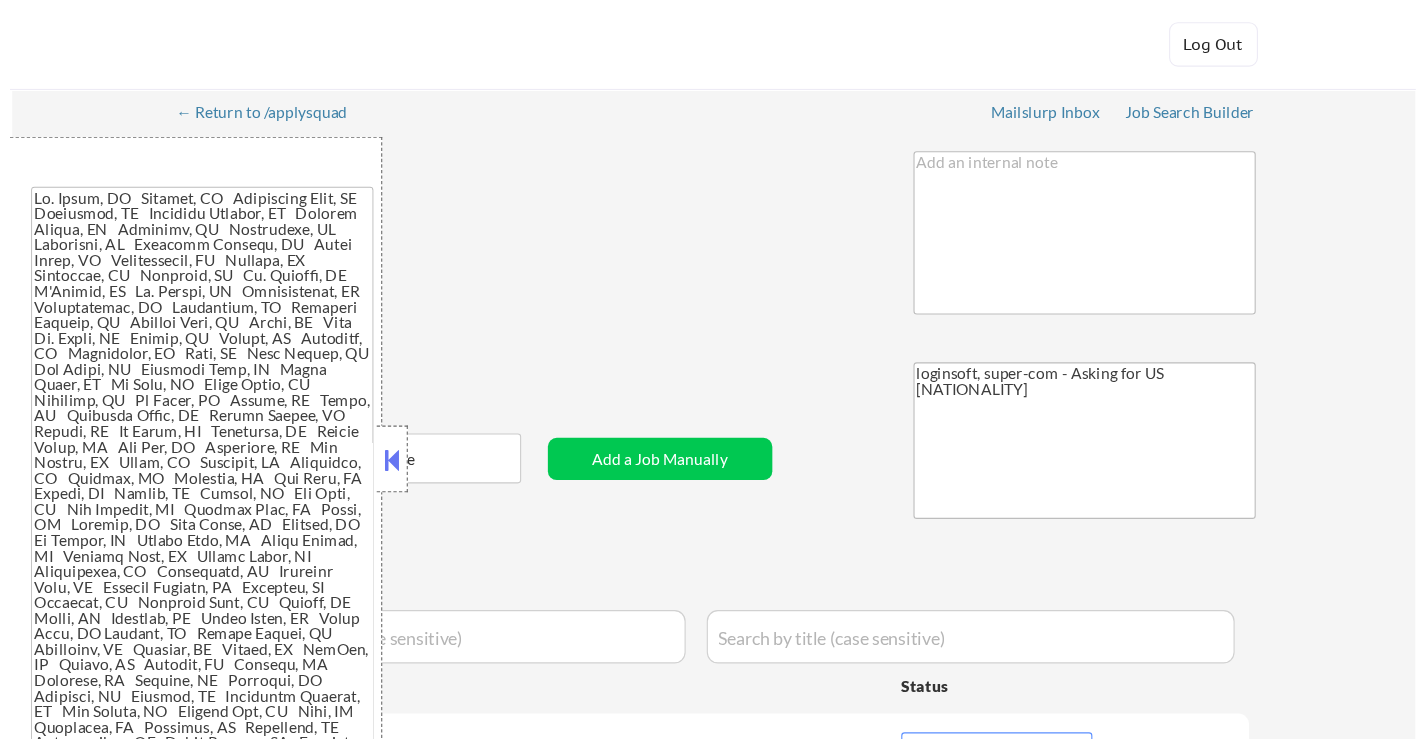 scroll, scrollTop: 2600, scrollLeft: 0, axis: vertical 